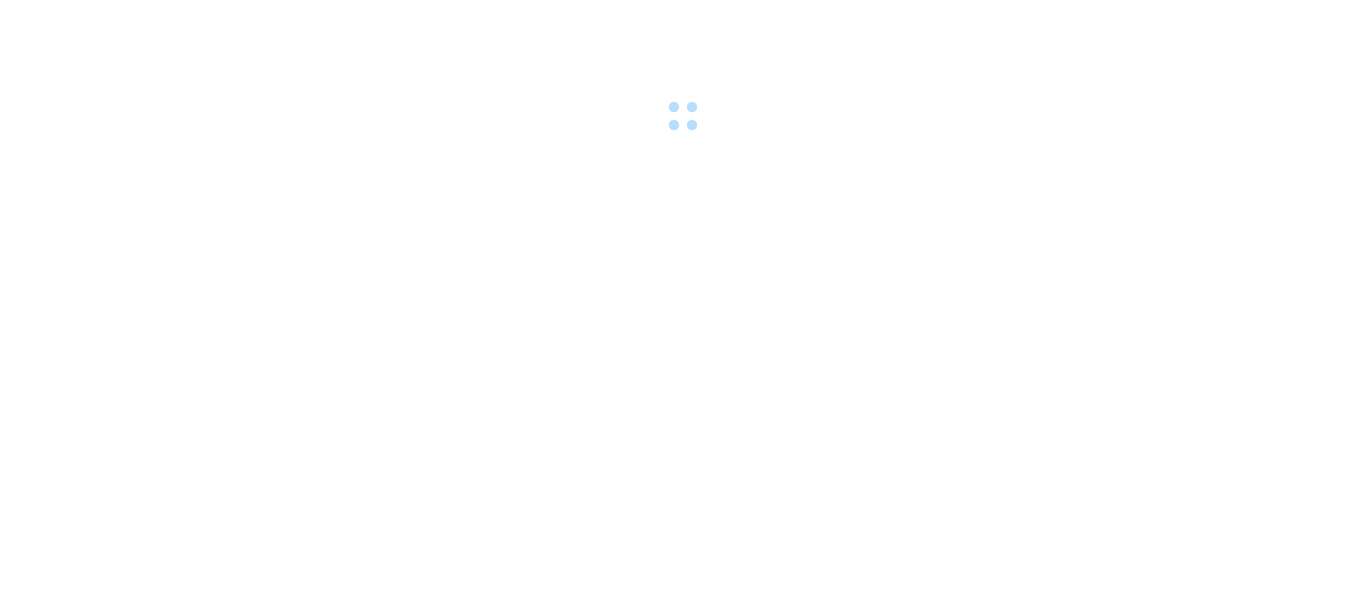 scroll, scrollTop: 0, scrollLeft: 0, axis: both 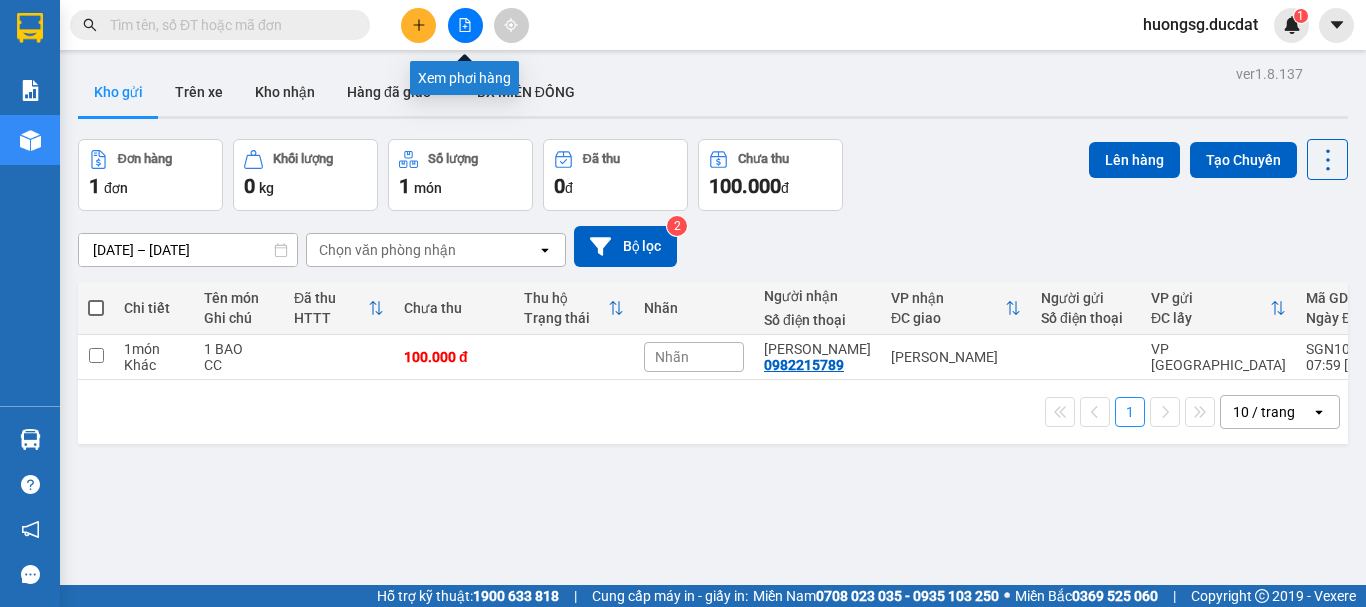 click at bounding box center [465, 25] 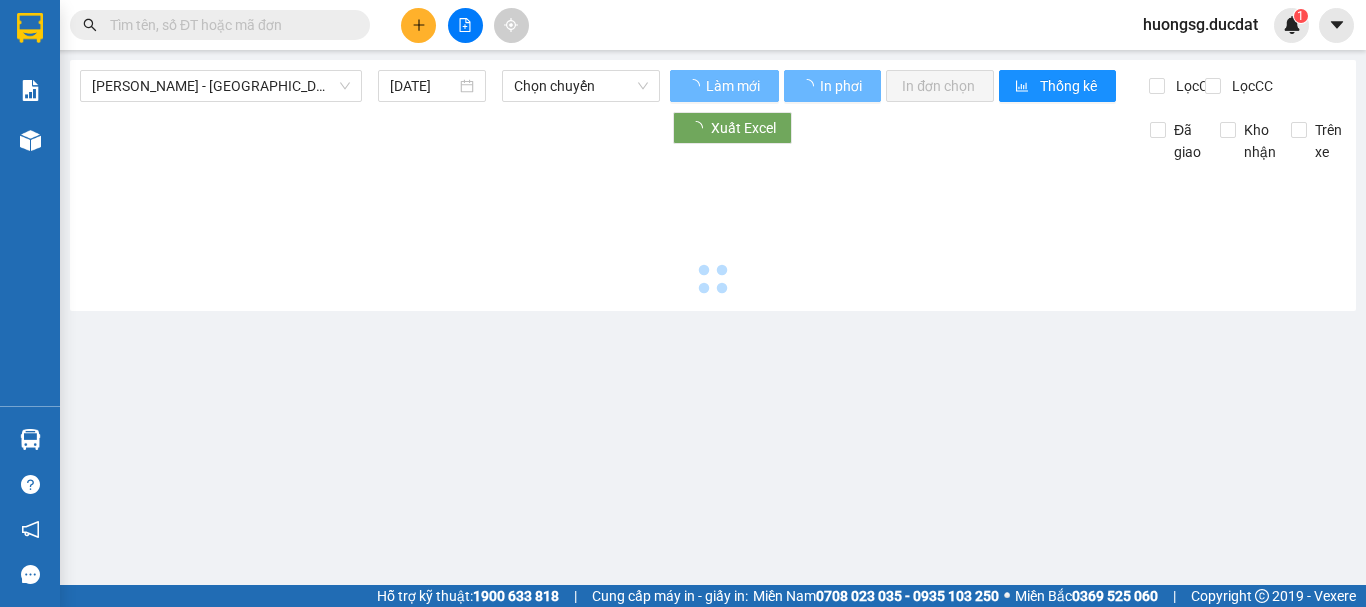 click at bounding box center (465, 25) 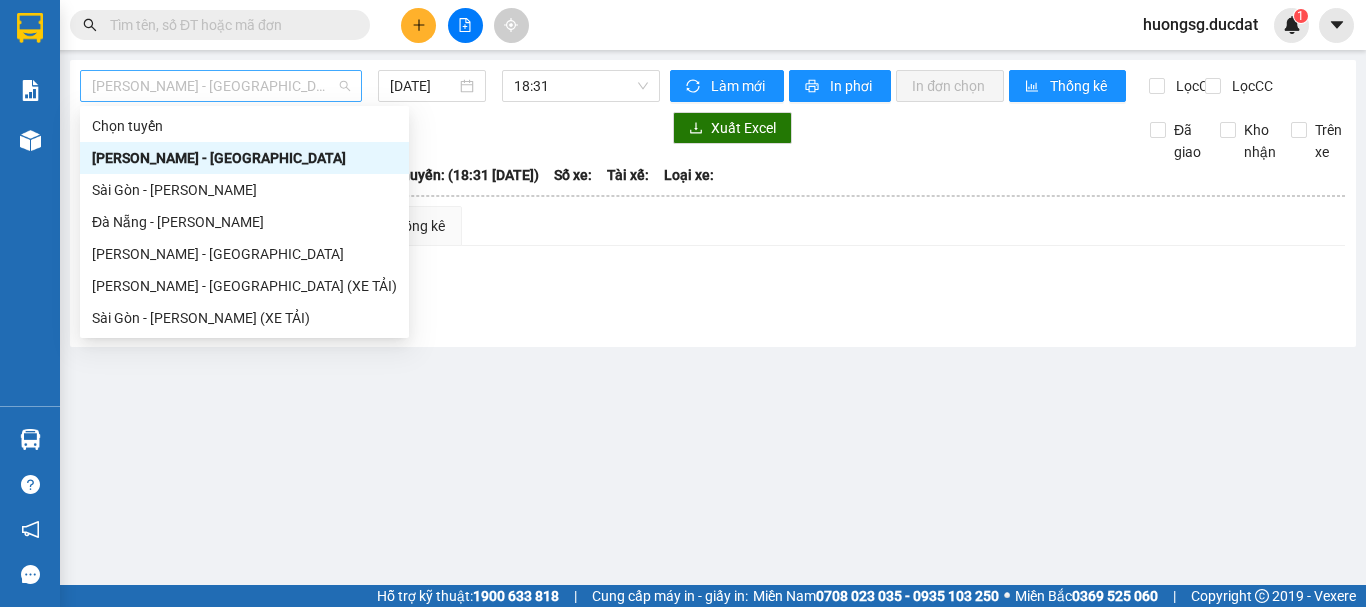 click on "[PERSON_NAME] - [GEOGRAPHIC_DATA]" at bounding box center (221, 86) 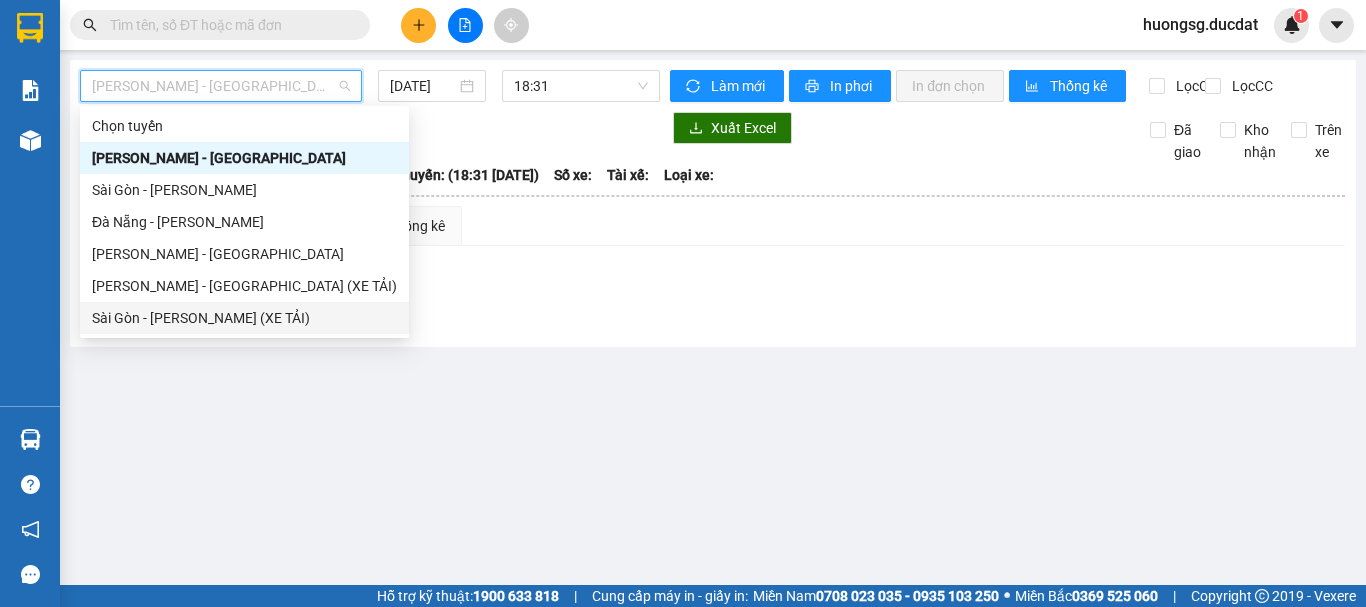 click on "Sài Gòn - [PERSON_NAME] (XE TẢI)" at bounding box center [244, 318] 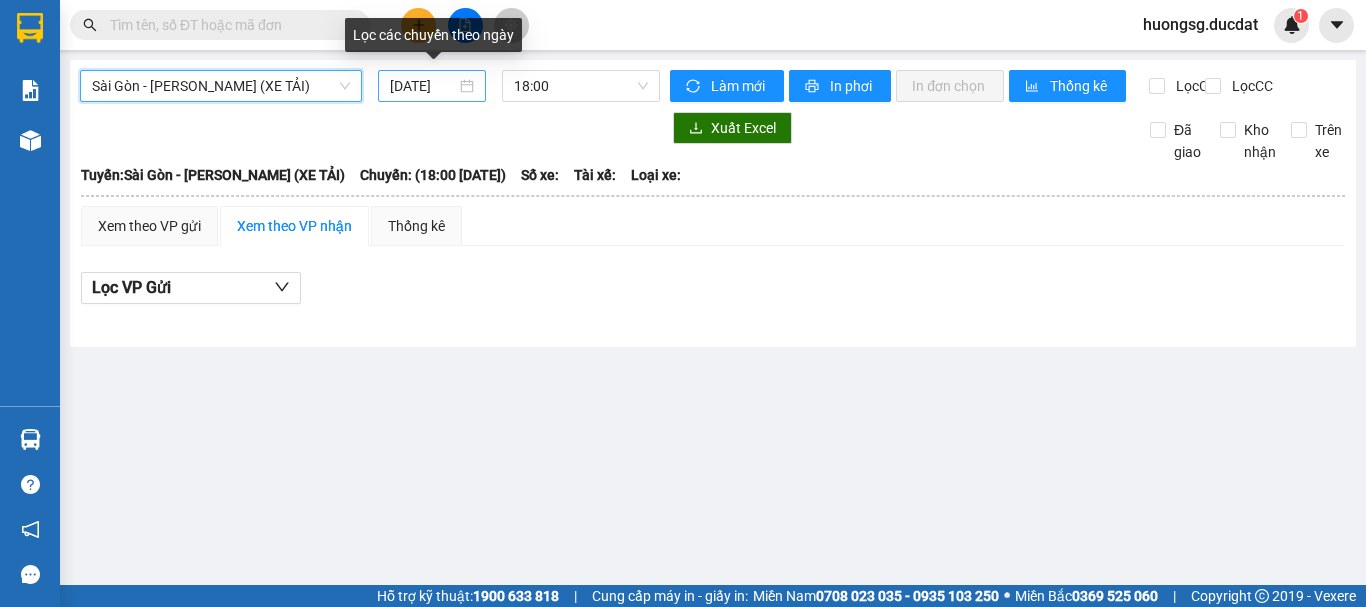 click on "[DATE]" at bounding box center (423, 86) 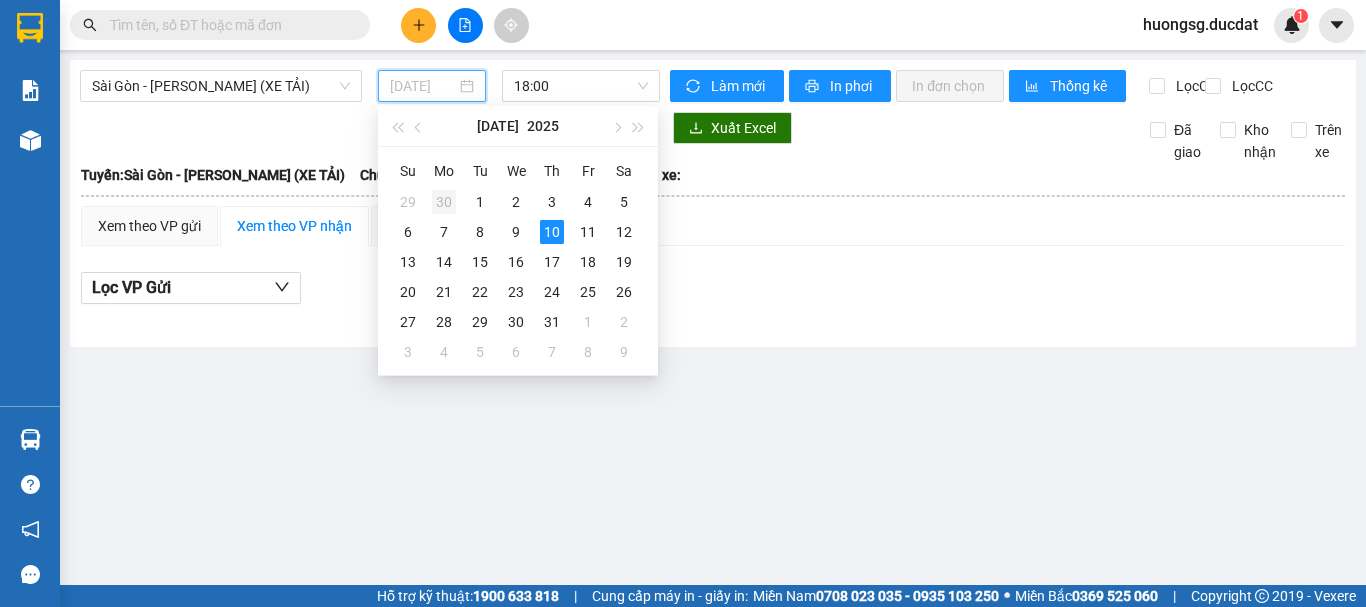 click on "30" at bounding box center (444, 202) 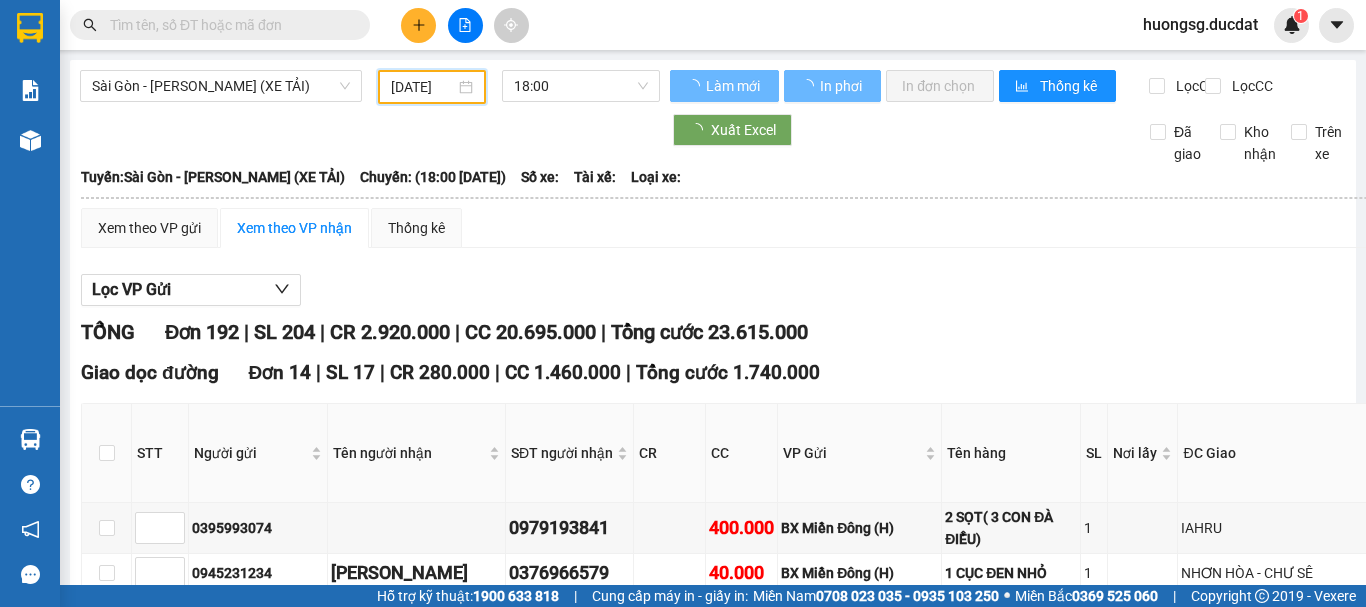 click on "[DATE]" at bounding box center [423, 87] 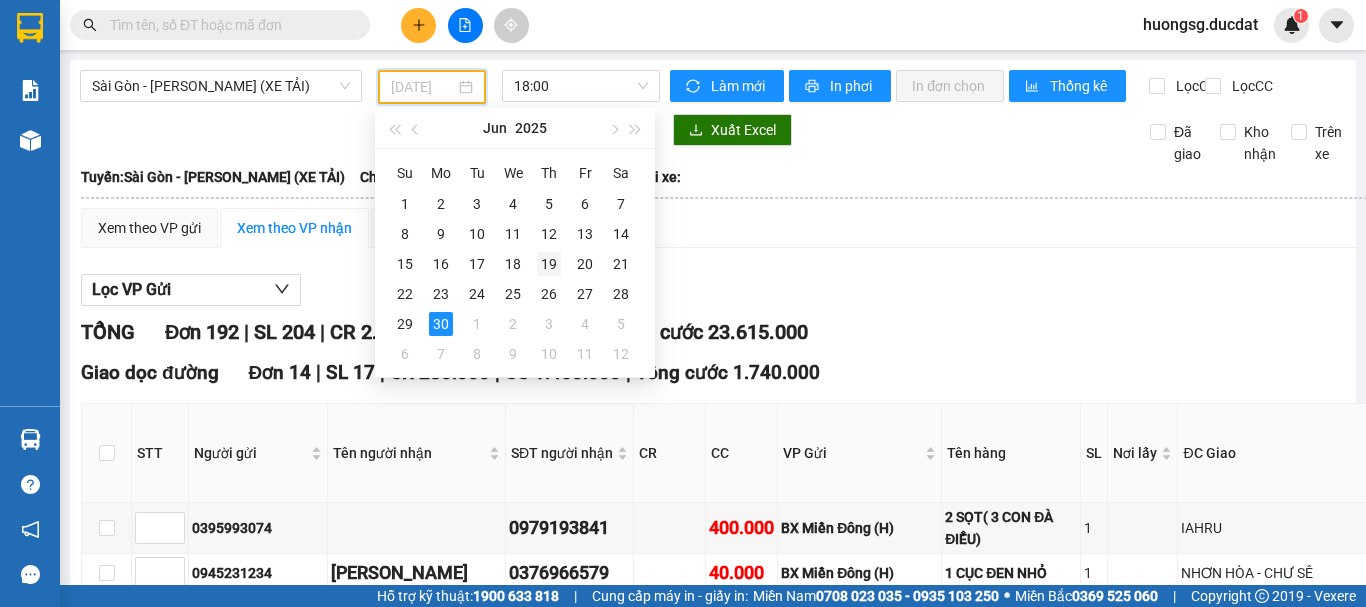 click on "19" at bounding box center [549, 264] 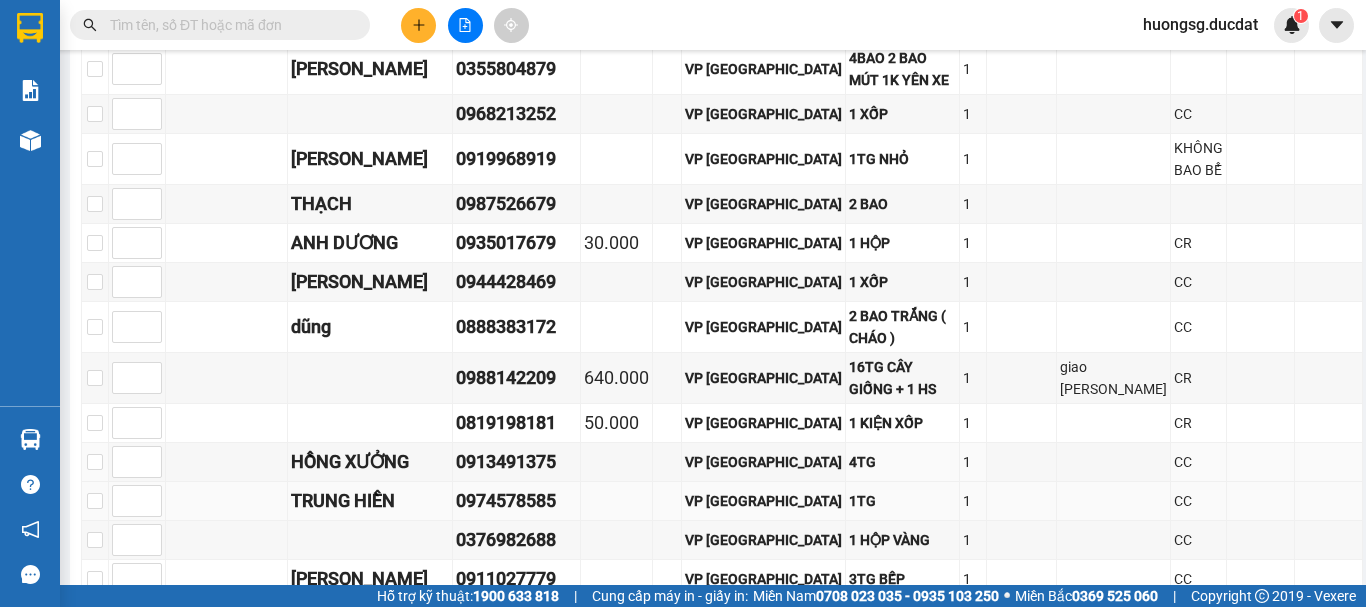 scroll, scrollTop: 3700, scrollLeft: 0, axis: vertical 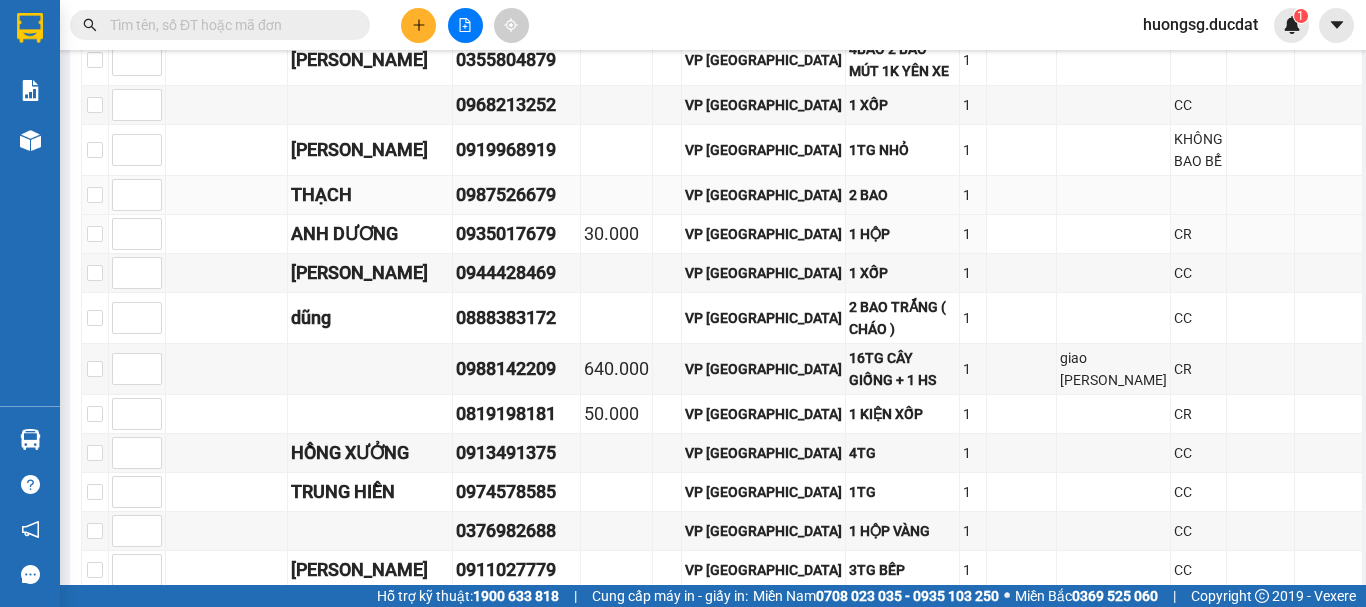 click on "02877704567 0941463638 250.000 VP [GEOGRAPHIC_DATA] 2 XỐP + 2TG  1 91/6 LÊ LOI  GTN CR  02877704567 0905348789 VP [GEOGRAPHIC_DATA] 1 XỐP NHỎ 1 GTN CC   DŨNG TRÁI CÂY  0979866506 VP [GEOGRAPHIC_DATA] 4 KIỆN TRC 1   0924096668 VP [GEOGRAPHIC_DATA] 1 BÌ XANH 1 CC   0905805680 VP [GEOGRAPHIC_DATA] 1 HỘP BỌC BÌ 1 CC   0905238935 VP [GEOGRAPHIC_DATA] 1TG 1   vy, 0949438181 VP [GEOGRAPHIC_DATA] 1TG TO 1 CC   ANH DƯƠNG  0338200481 VP [GEOGRAPHIC_DATA] 1 BAO XANH  1 CC   MINH HIỂN 0986544960 VP [GEOGRAPHIC_DATA] 2 KIỆN TRC 1 CC   [GEOGRAPHIC_DATA] 0964925253 VP [GEOGRAPHIC_DATA] 1 MRC 1 CC   QUY GL 0988609079 VP [GEOGRAPHIC_DATA] 1 XỐP TRÁI CÂY 1 CC   NHÀN  0976596165 VP [GEOGRAPHIC_DATA] 1TG BÁNH 1 CC   THÀNH VẢI  0981203205 VP [GEOGRAPHIC_DATA] 5 CÂY VẢI 1 CC   THƯƠNG TRÁI CÂY  0941464489 VP [GEOGRAPHIC_DATA] 2 KIỆN TRC 1 CC   tiến  0397311799 VP [GEOGRAPHIC_DATA] 1 TÚI XÁCH ĐEN QUẦN ÁO 1   SIÊU BÔNG 0396882911 VP [GEOGRAPHIC_DATA] 1 THÙNG HOA 1 CC   0903529089 VP Sài Gòn 1 THÙNG GIẤY (LY THUỶ TINH) 1 CC    SỸ 0915281530 VP [GEOGRAPHIC_DATA] 1   1" at bounding box center (722, 735) 